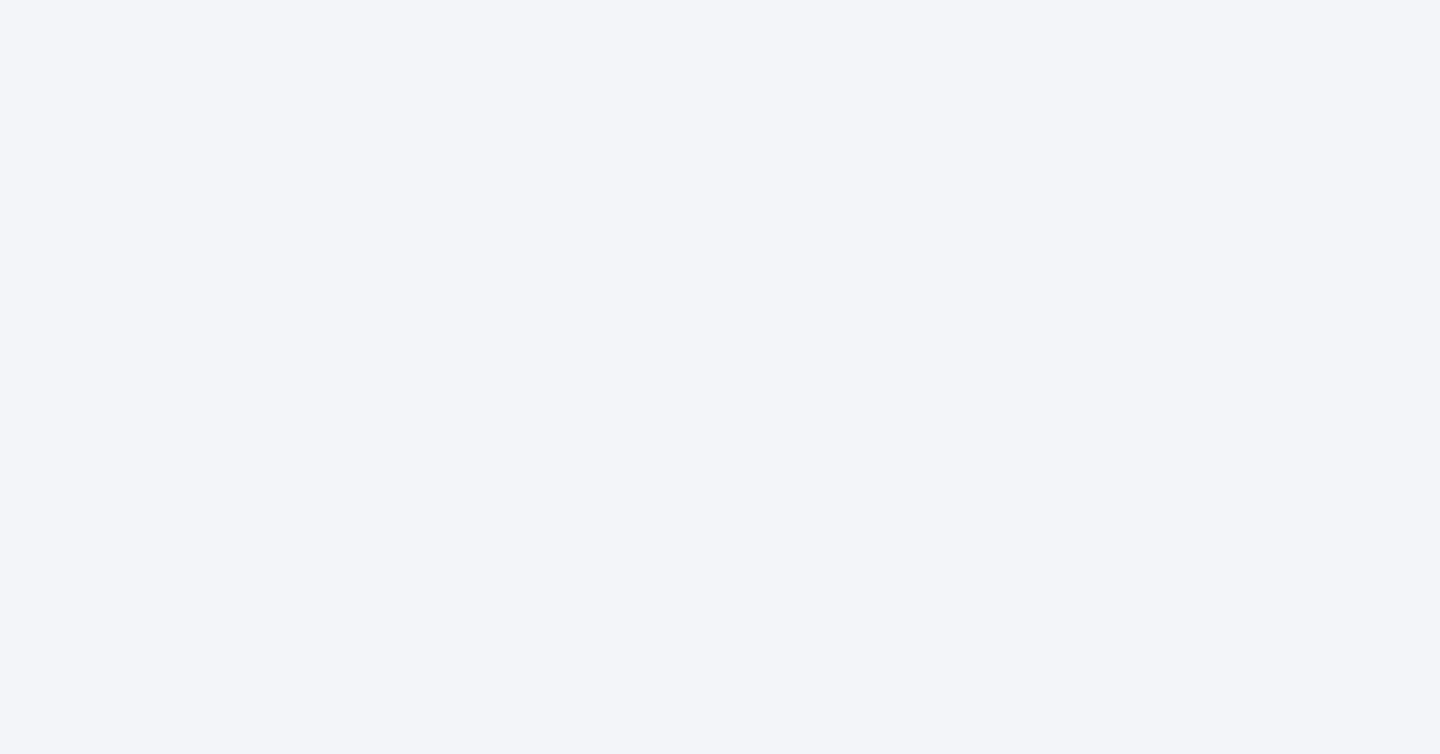scroll, scrollTop: 0, scrollLeft: 0, axis: both 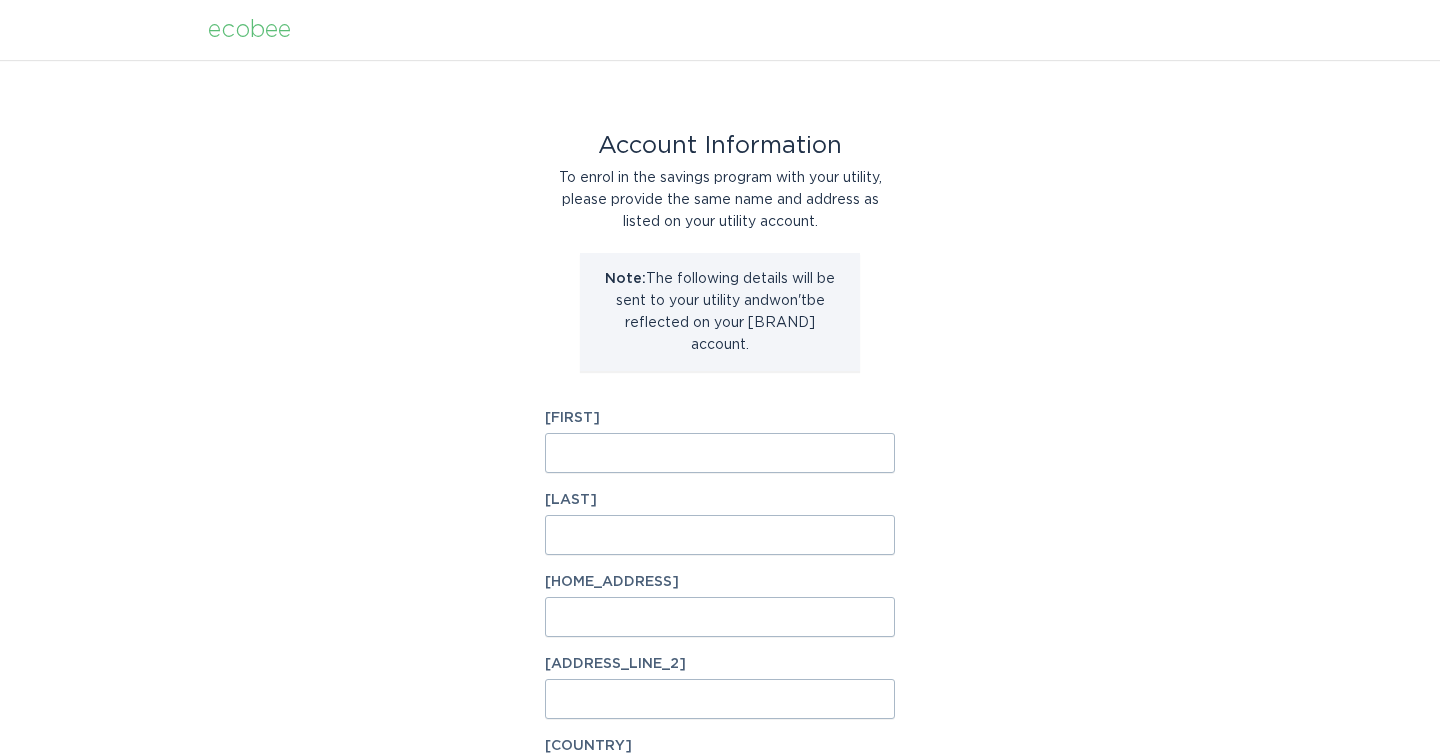 click on "[FIRST]" at bounding box center [720, 453] 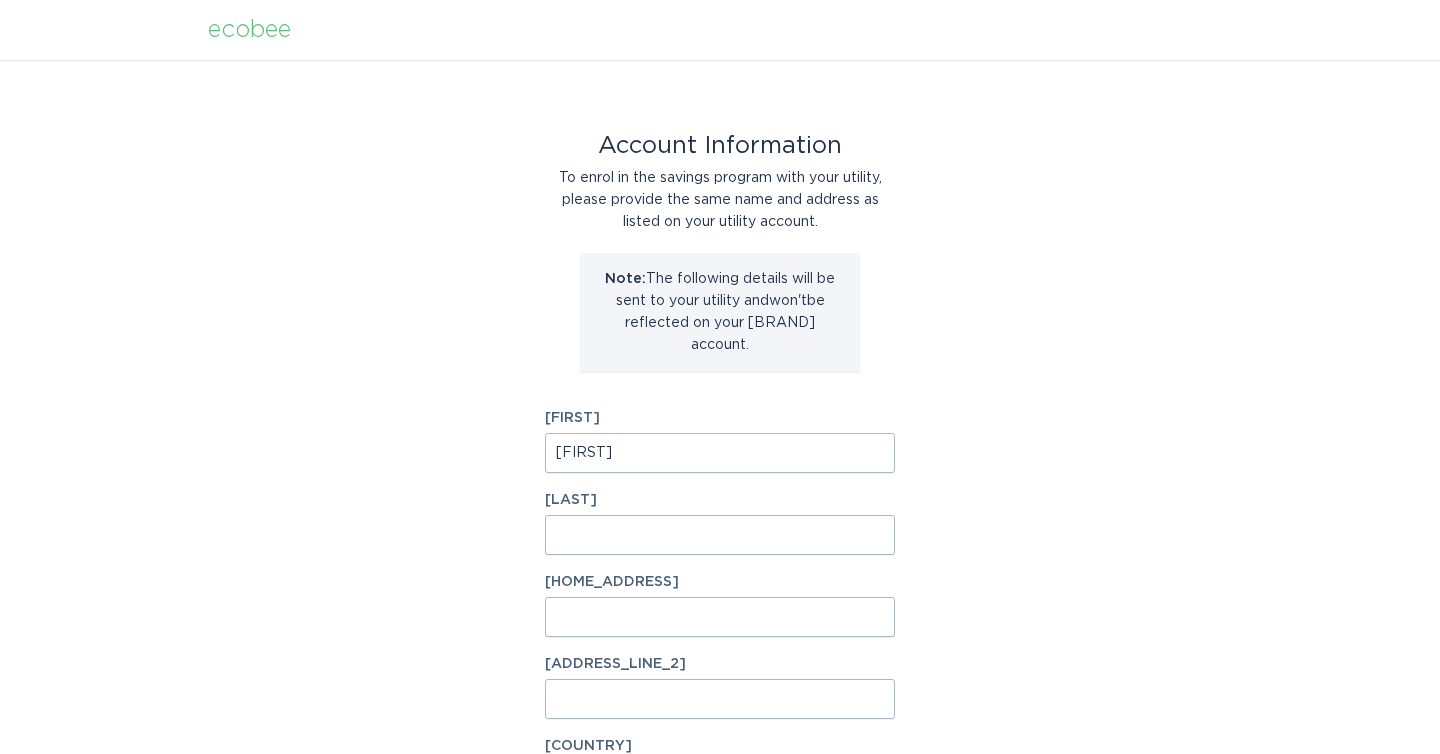 type on "[LAST]" 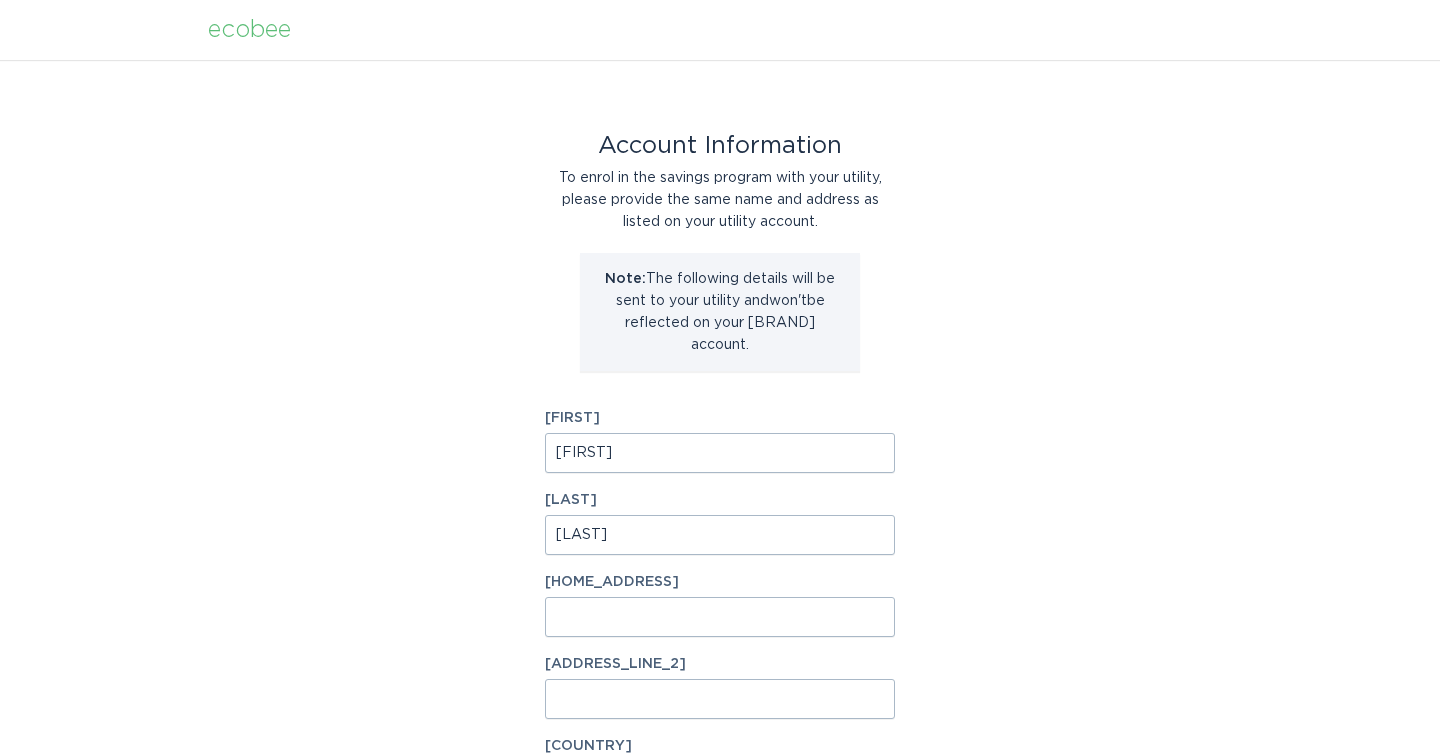 type on "[NUMBER] [STREET]" 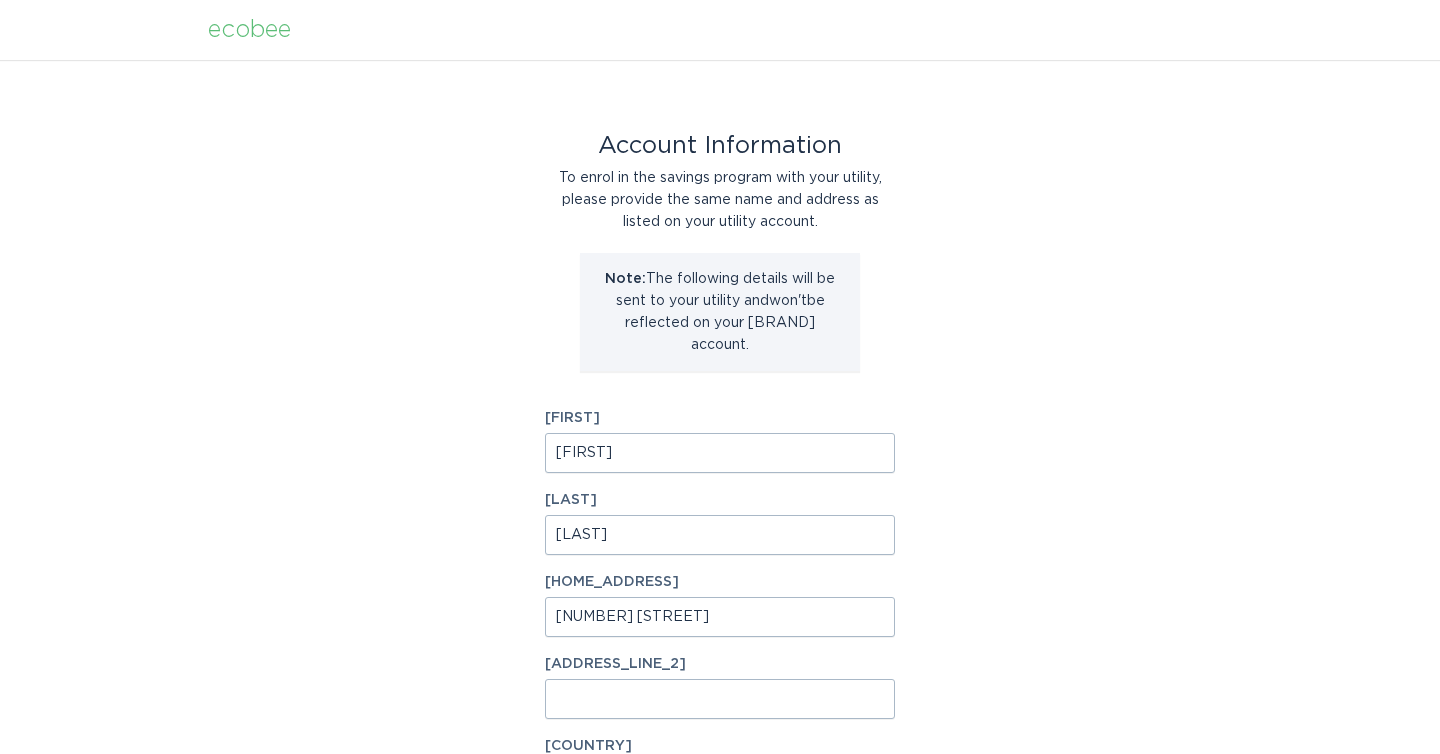 type on "[POSTAL_CODE]" 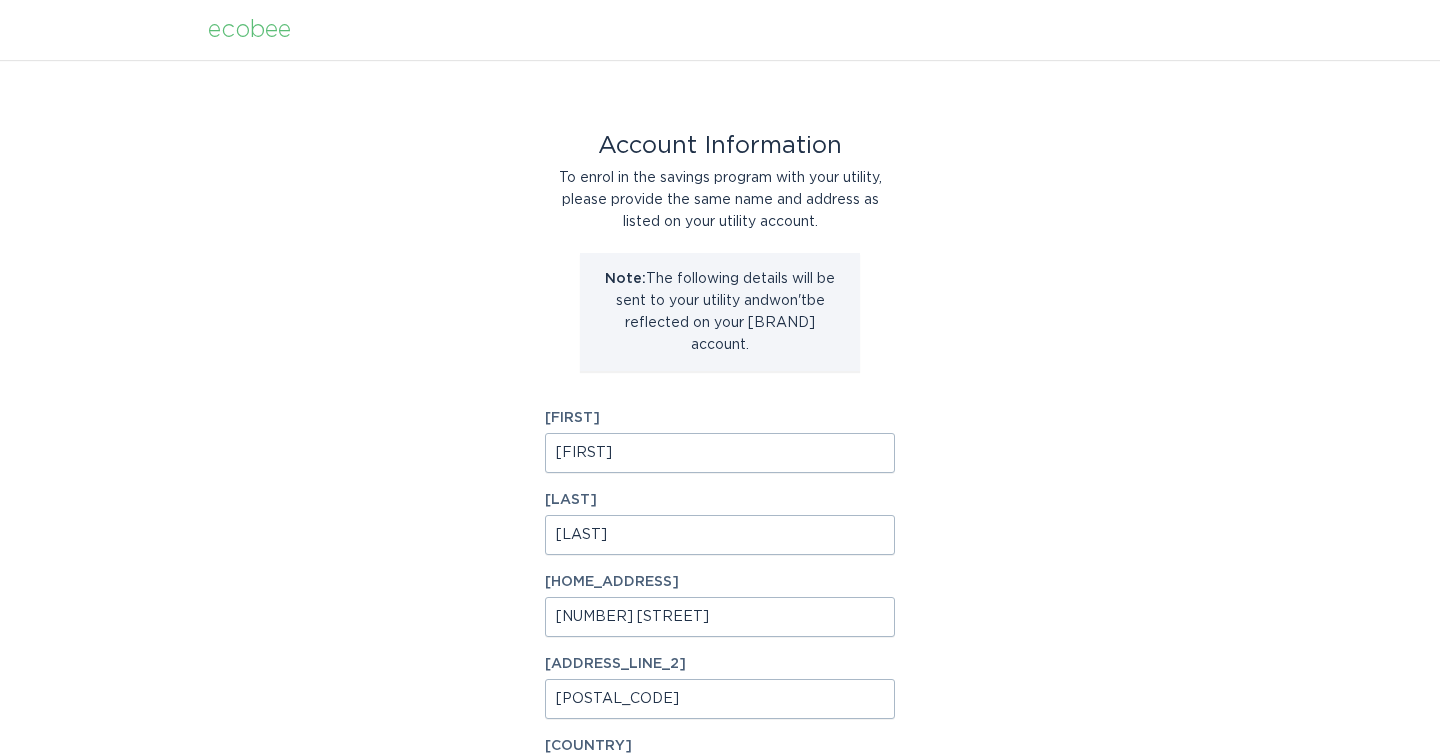 select on "[COUNTRY]" 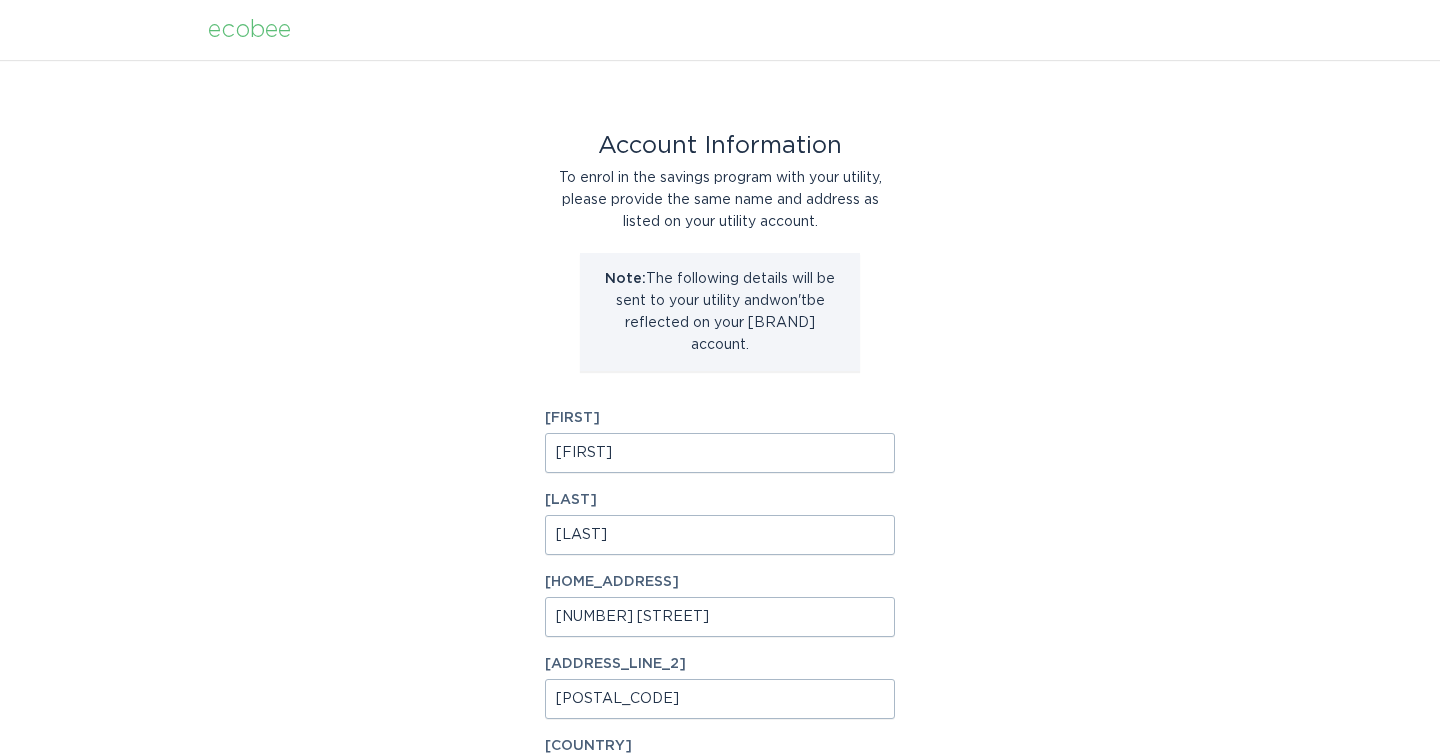 type on "[CITY]" 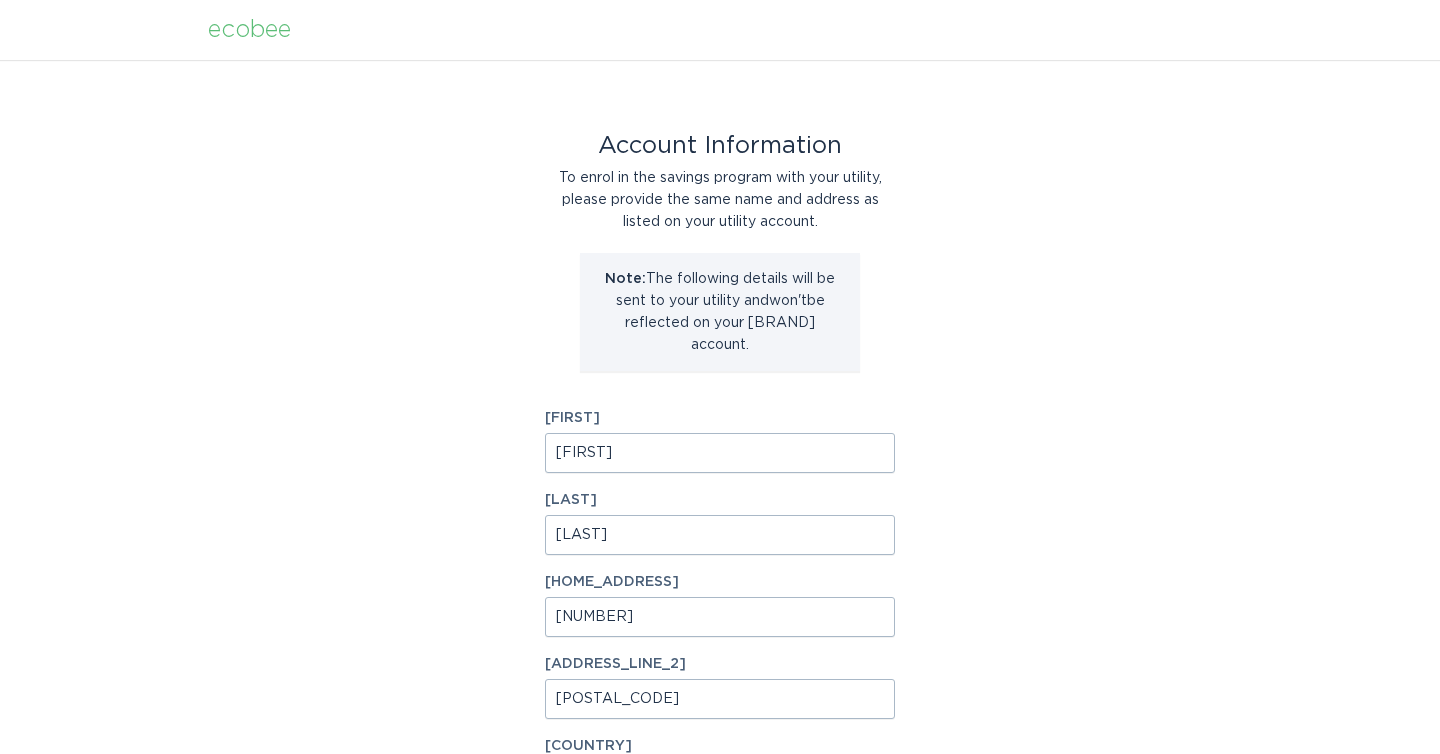 type on "[NUMBER] [STREET]" 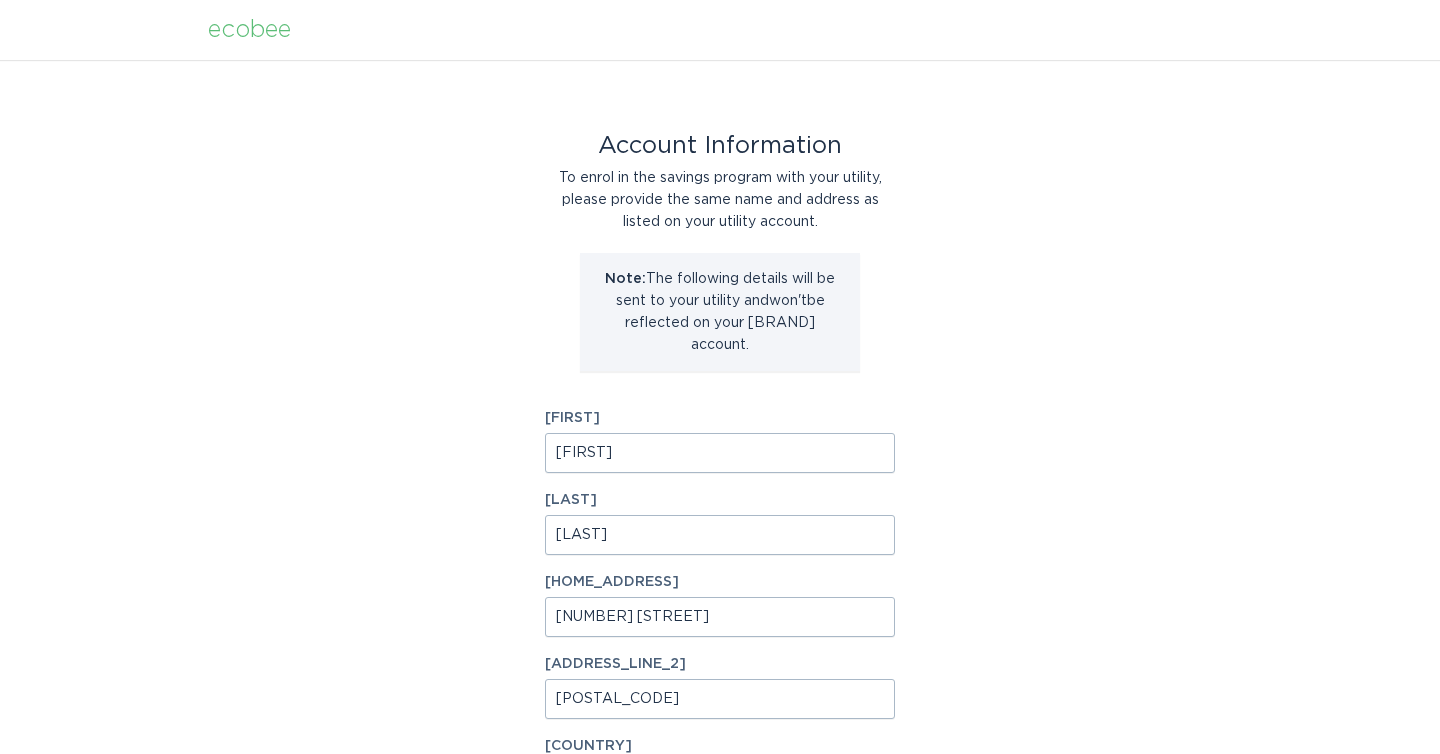 click on "[POSTAL_CODE]" at bounding box center [720, 699] 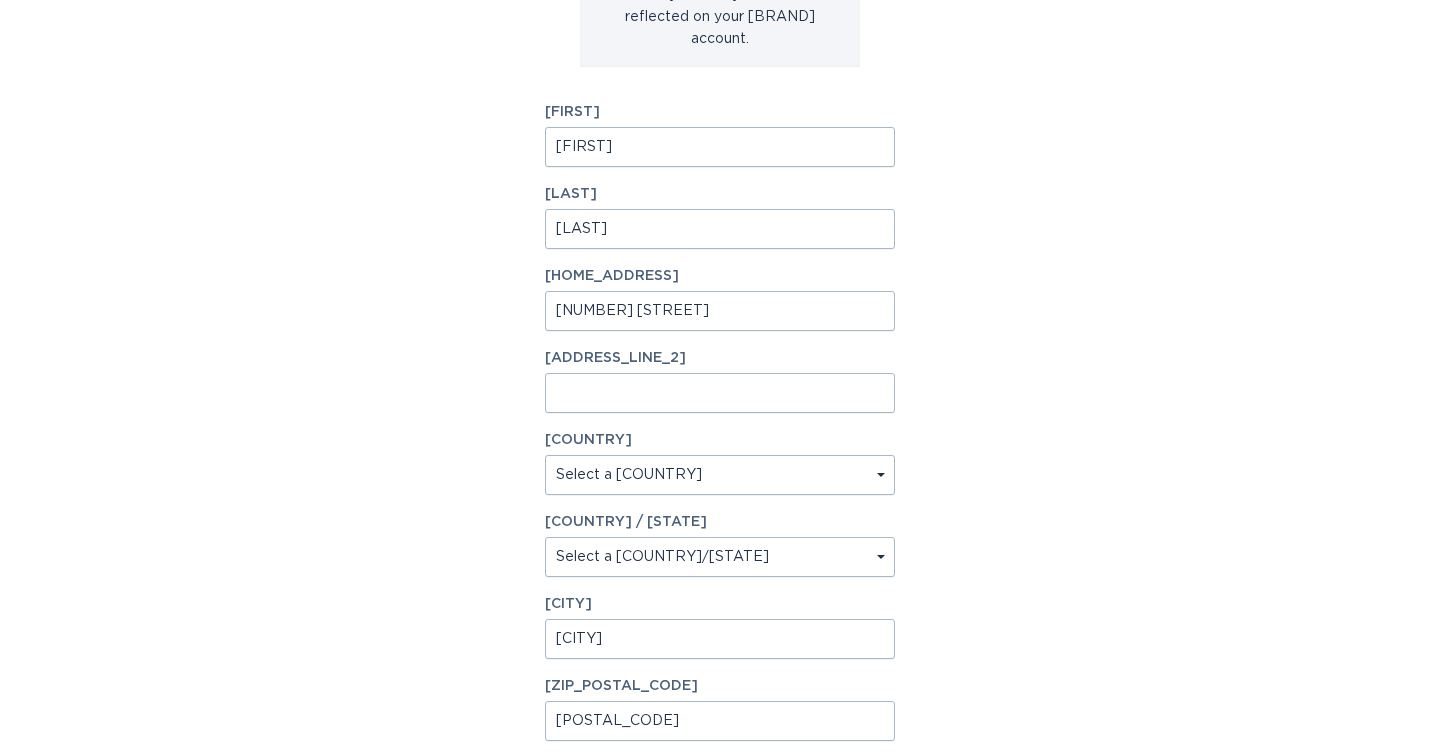 scroll, scrollTop: 463, scrollLeft: 0, axis: vertical 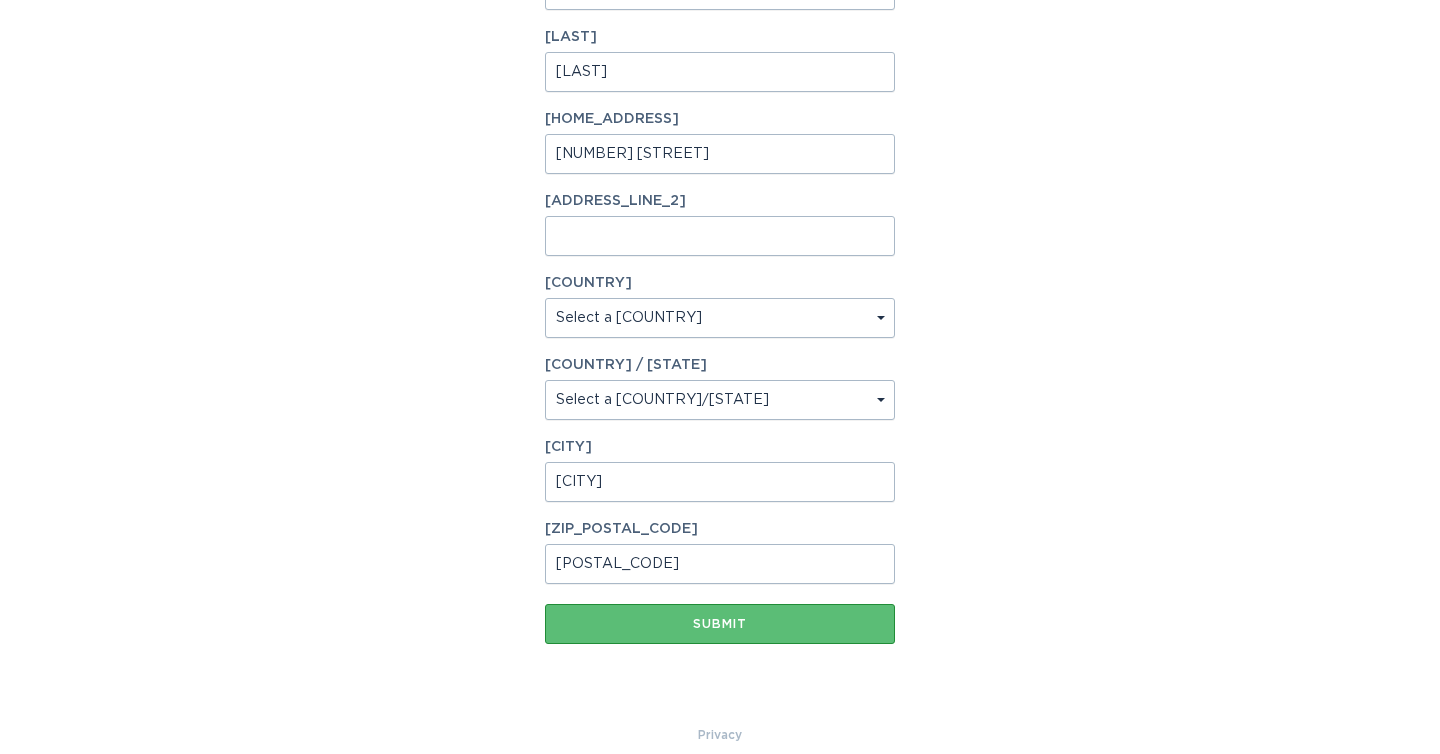 type 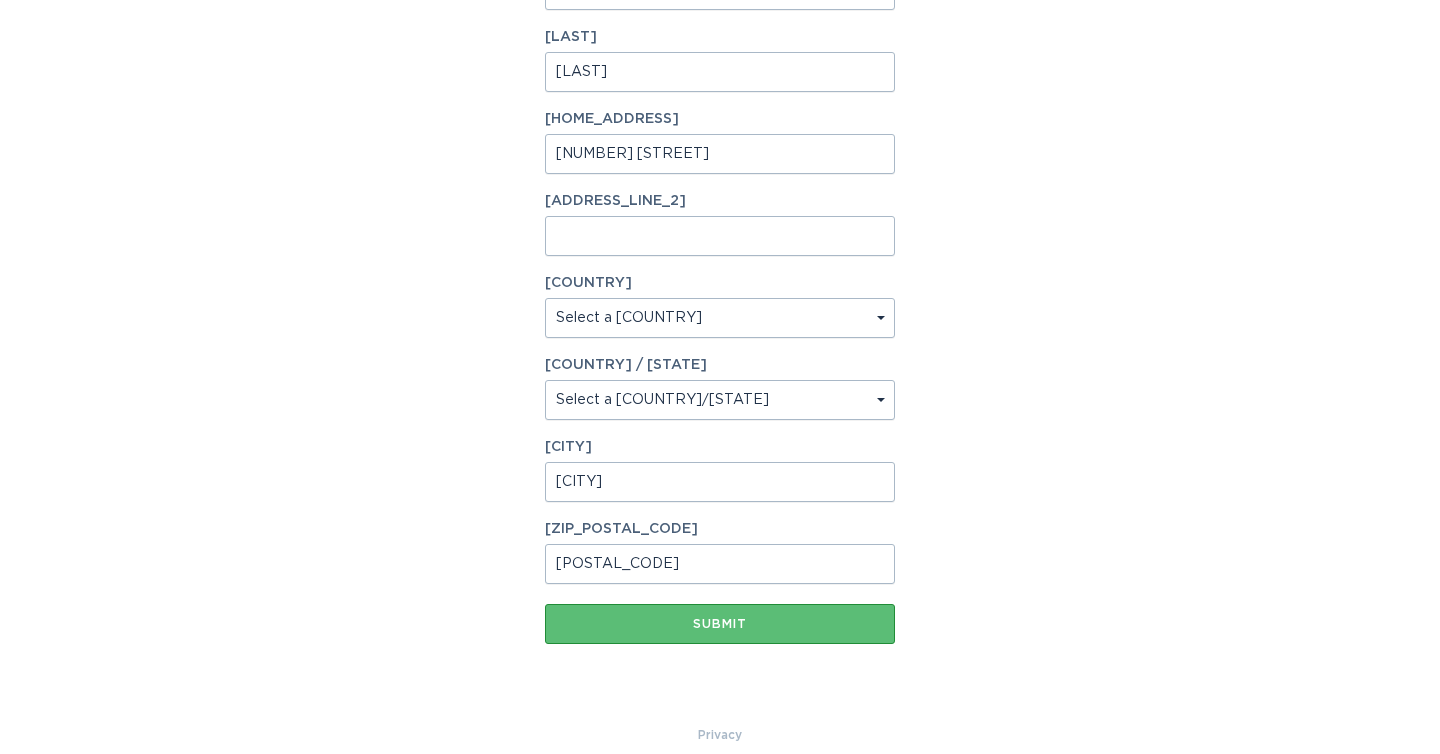 click on "Select a [COUNTRY] [COUNTRY] [COUNTRY]" at bounding box center (720, 400) 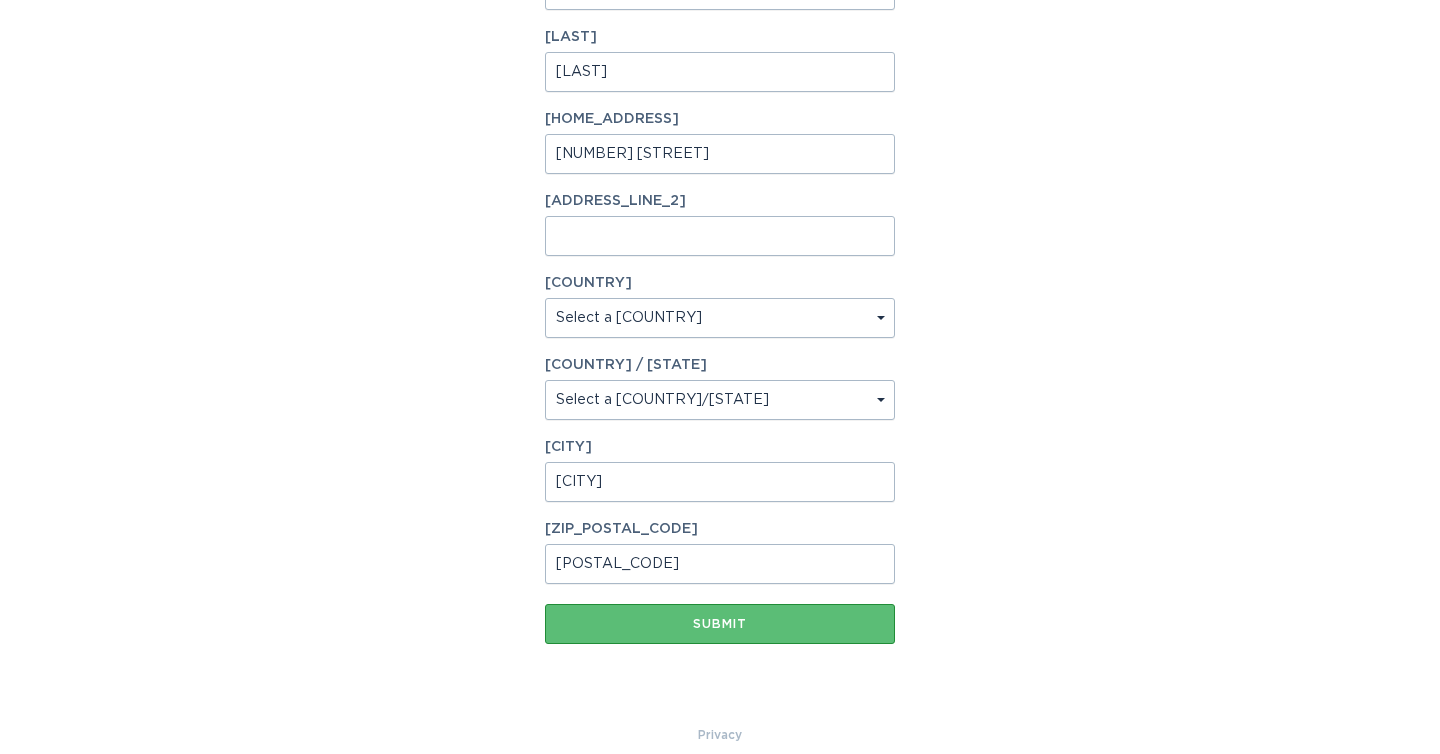 select on "[STATE]" 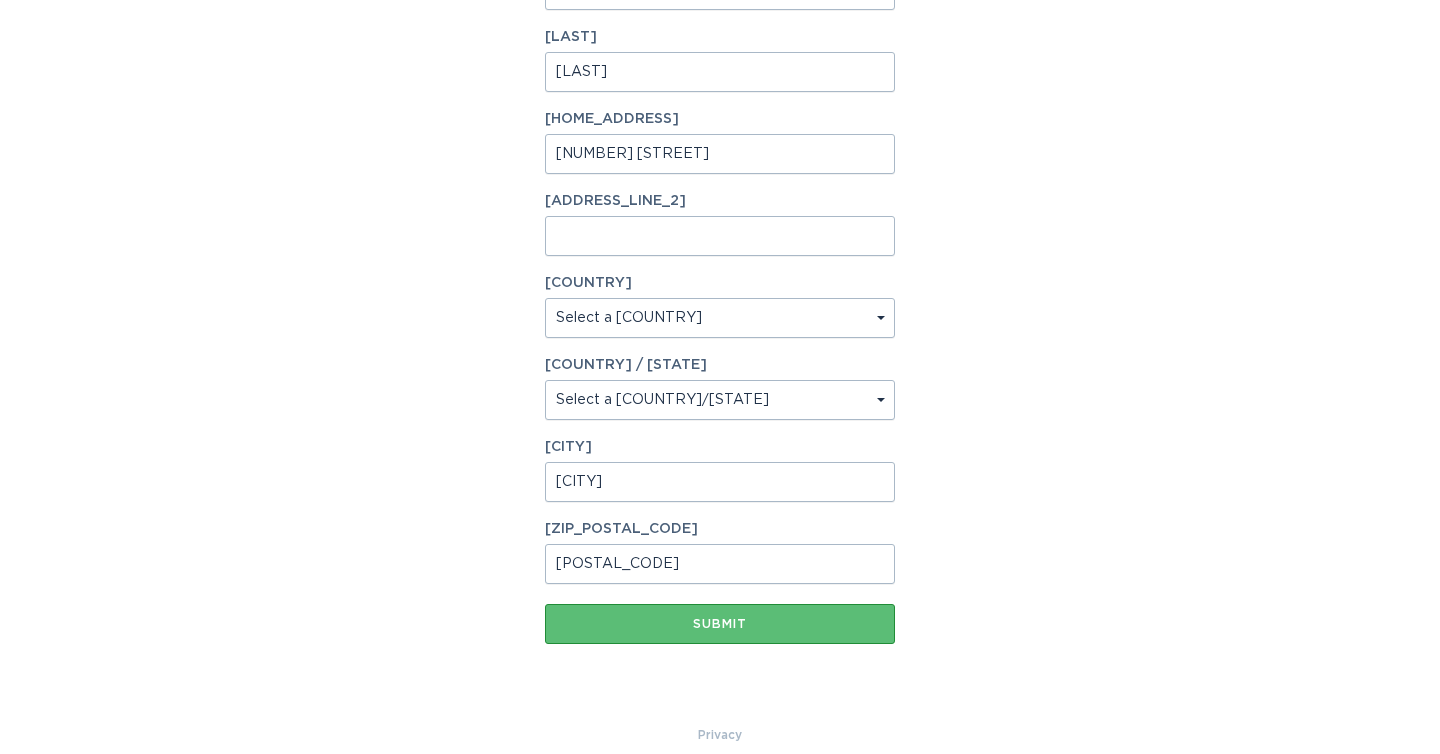 click on "[CITY]" at bounding box center [720, 482] 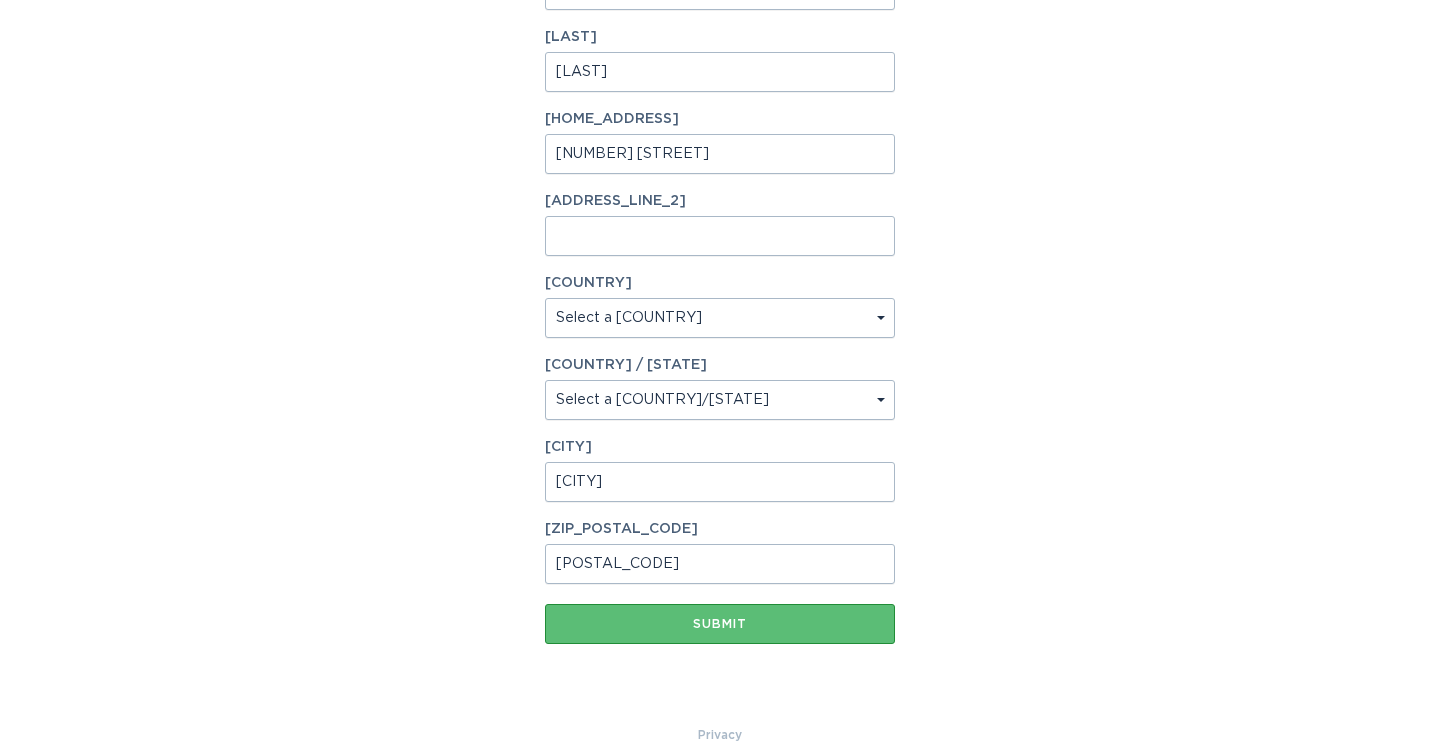 type on "[CITY]" 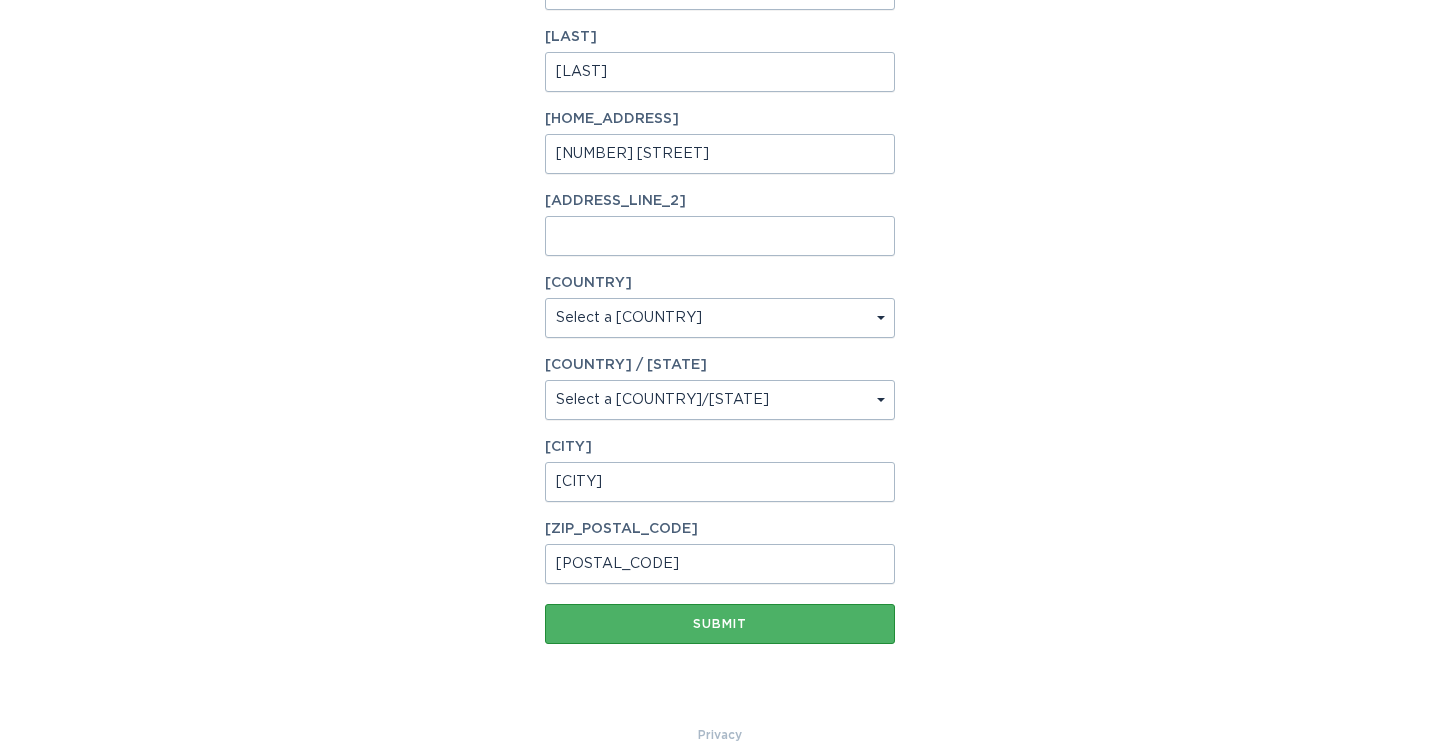 type on "[POSTAL_CODE]" 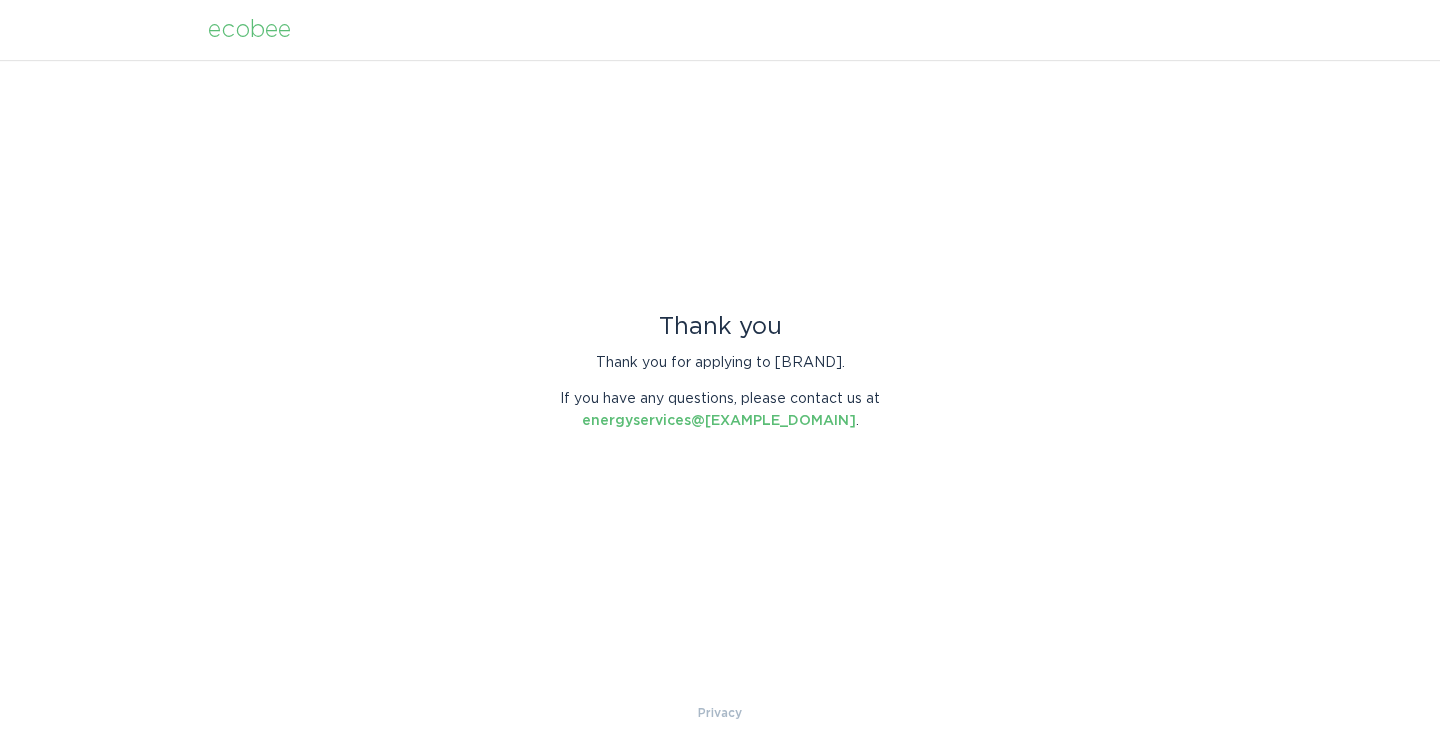 scroll, scrollTop: 0, scrollLeft: 0, axis: both 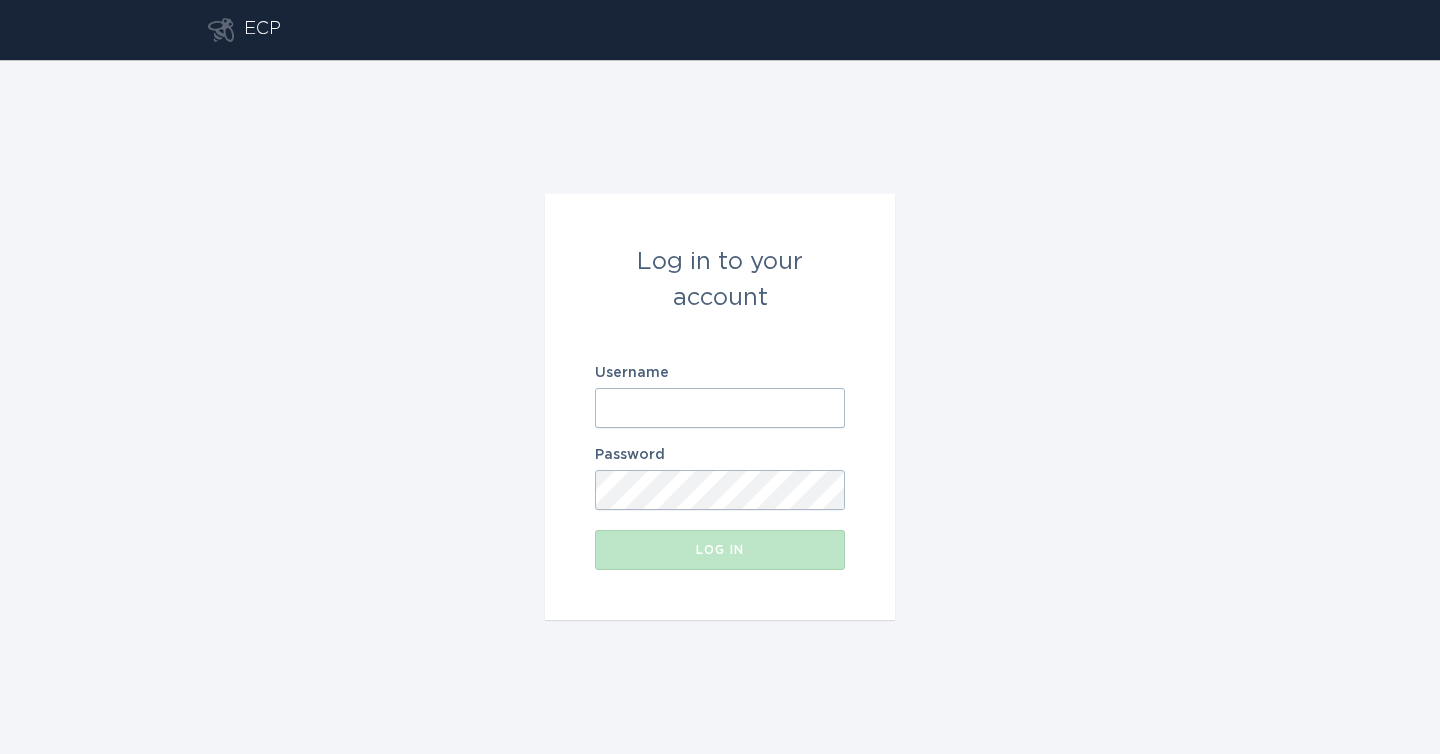 click on "Username" at bounding box center (720, 408) 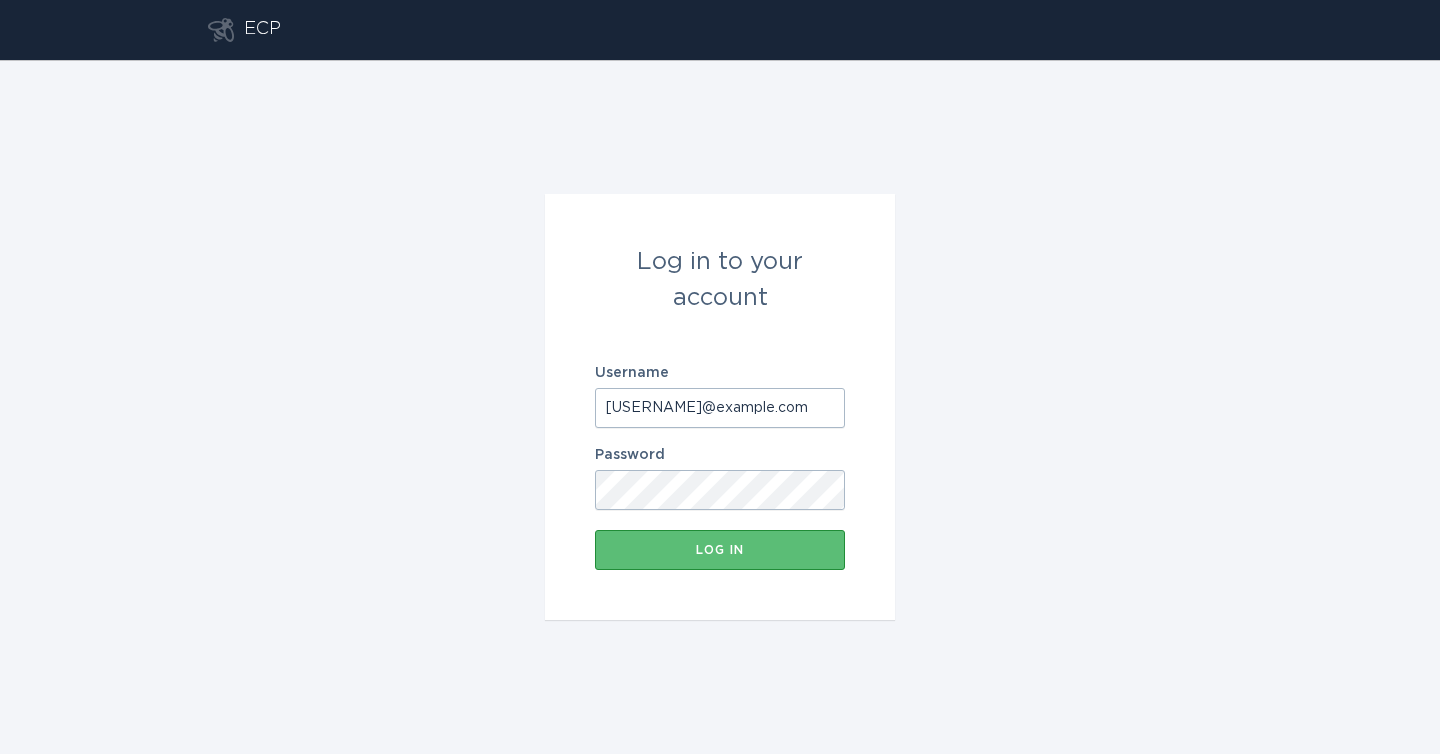 click on "Log in" at bounding box center [720, 550] 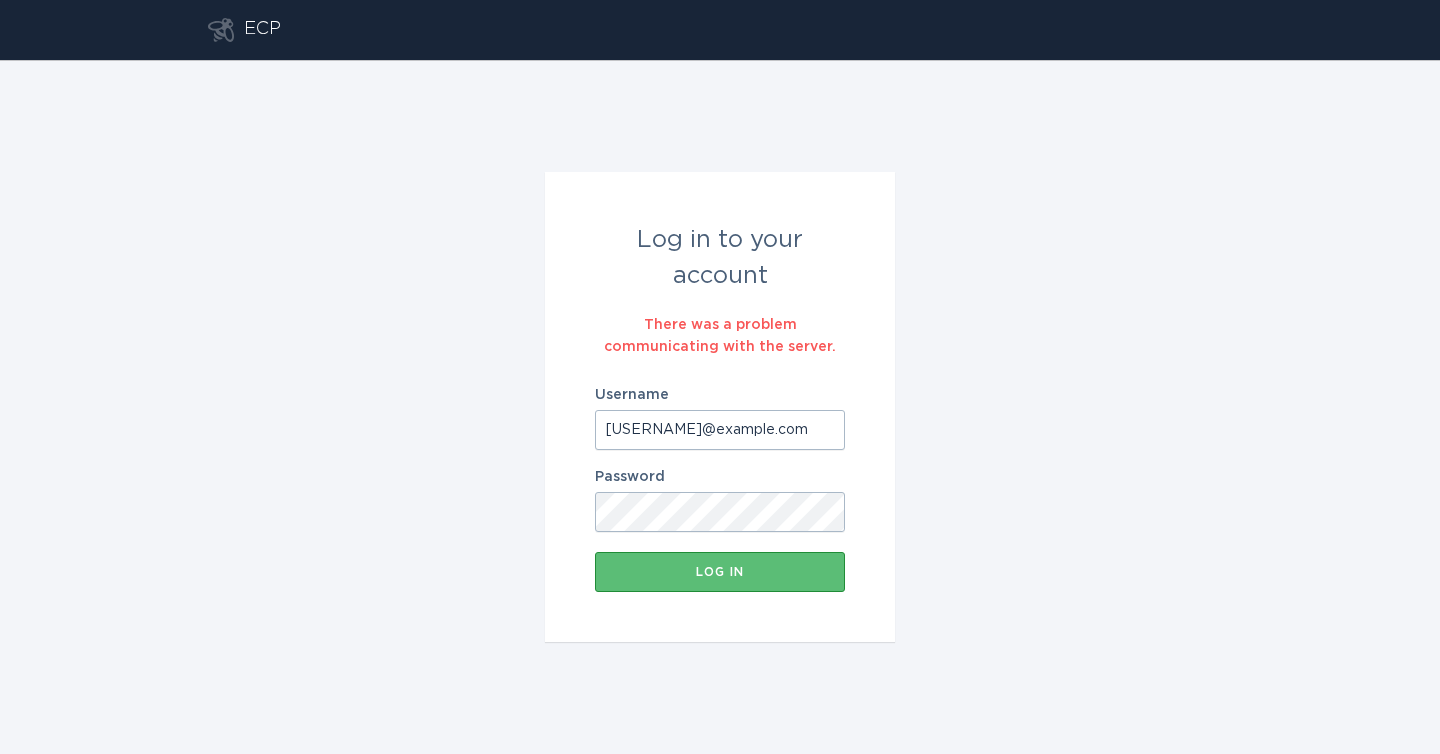 click on "Log in" at bounding box center (720, 572) 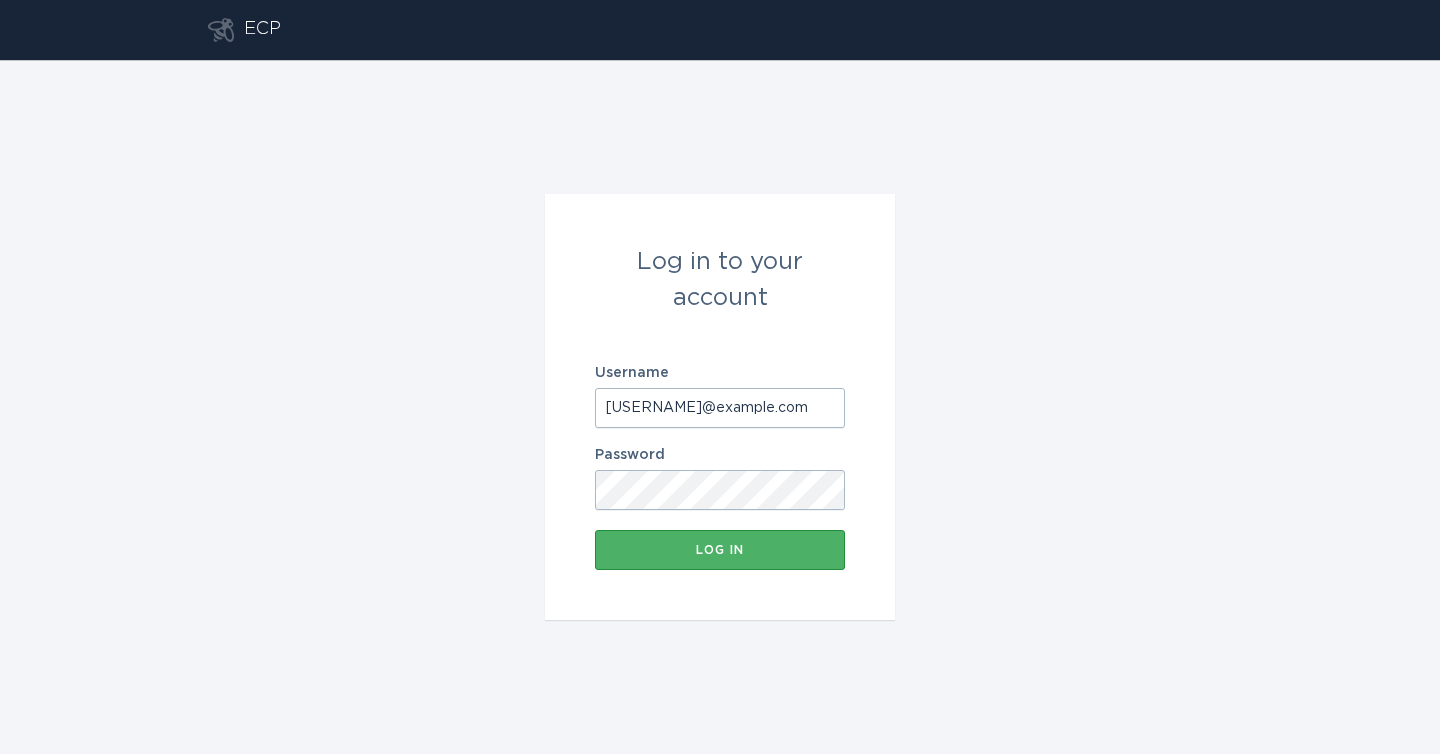 click on "Log in" at bounding box center (720, 550) 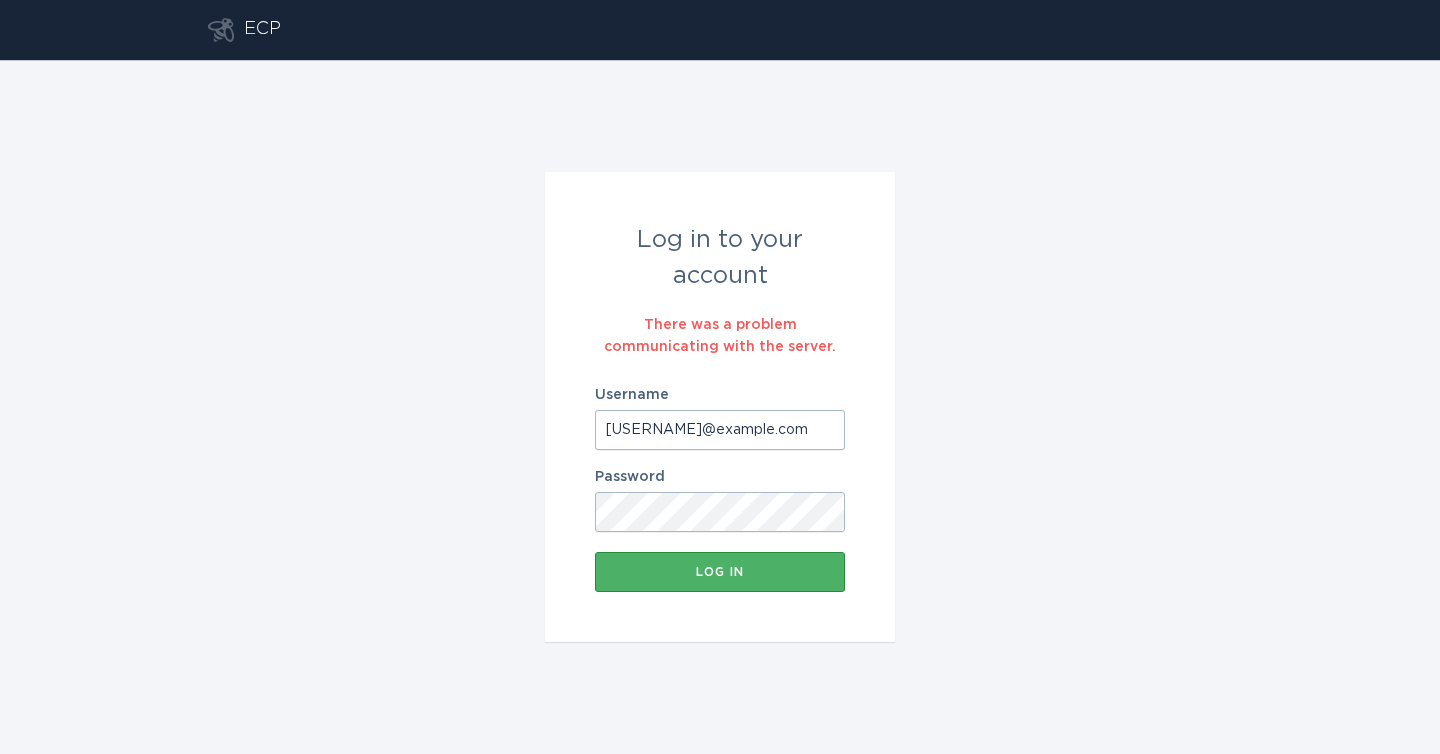 click on "Log in" at bounding box center (720, 572) 